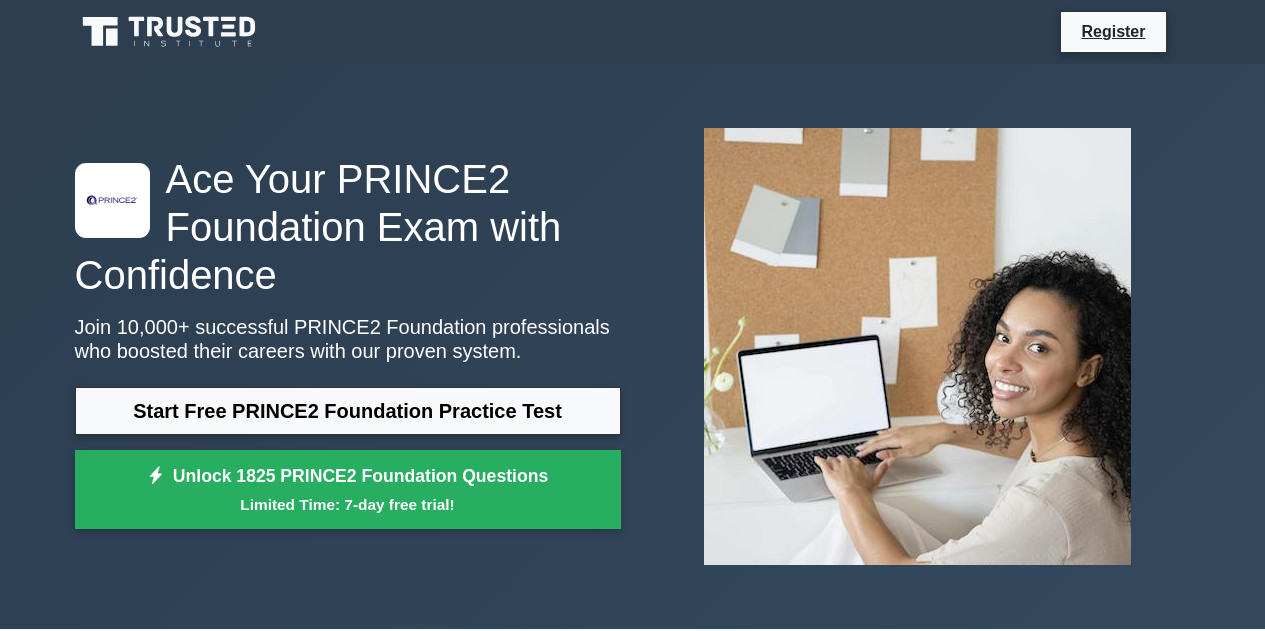 scroll, scrollTop: 0, scrollLeft: 0, axis: both 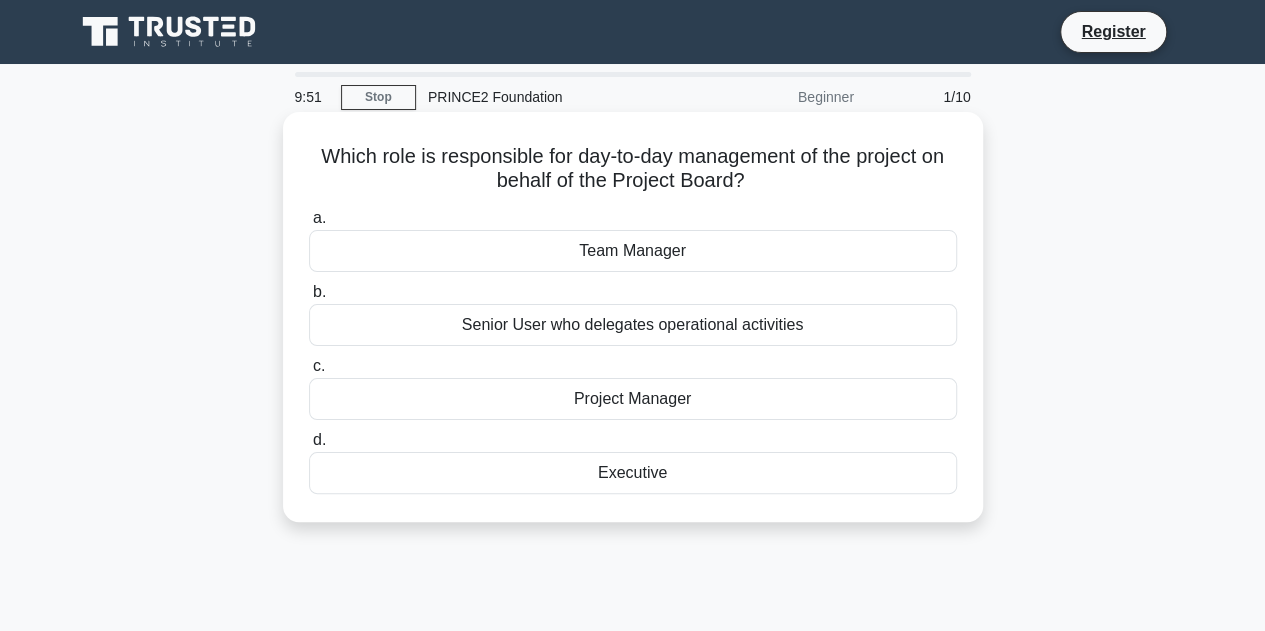 click on "Project Manager" at bounding box center (633, 399) 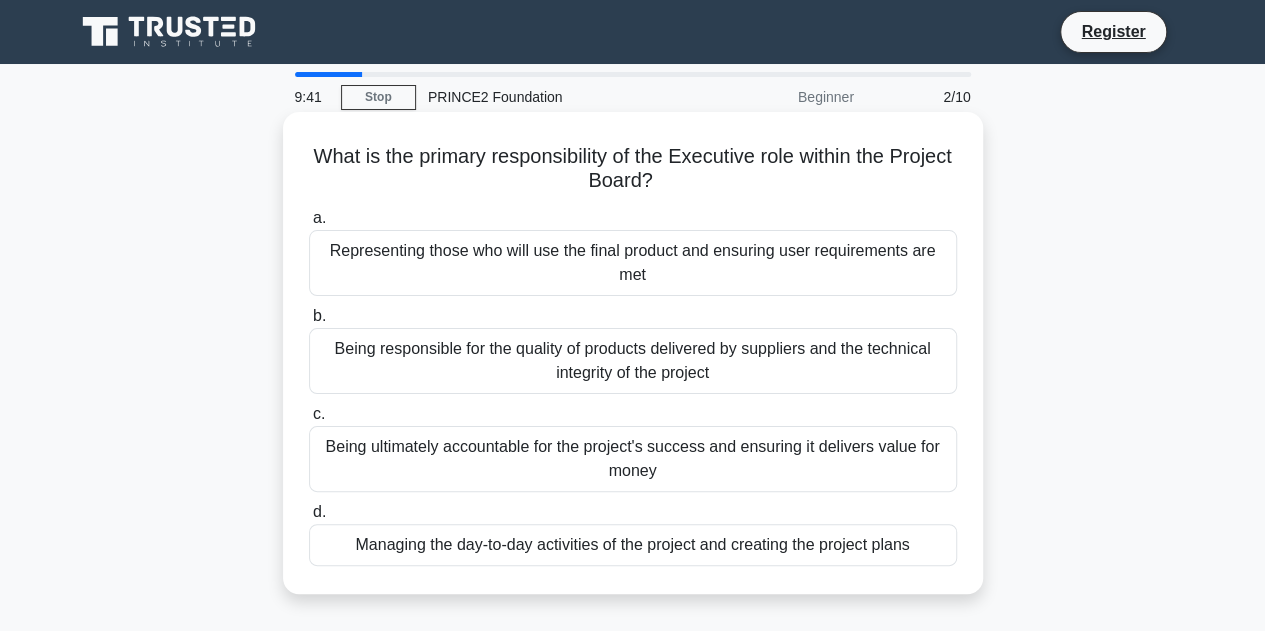 click on "Being ultimately accountable for the project's success and ensuring it delivers value for money" at bounding box center (633, 459) 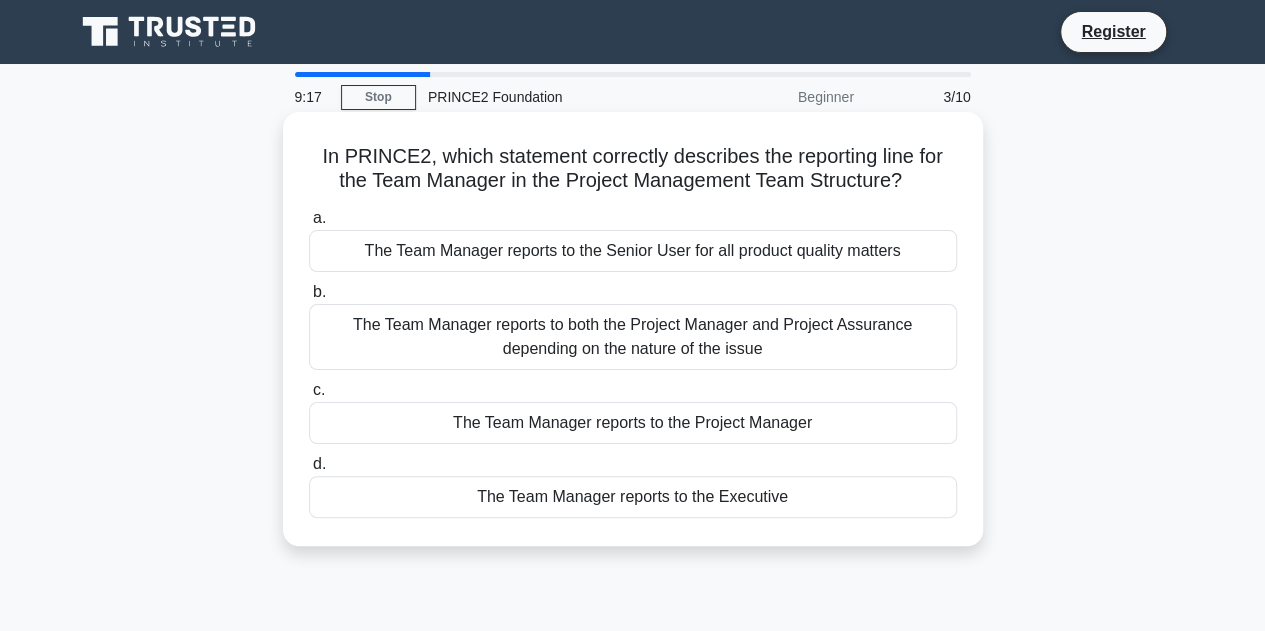 click on "The Team Manager reports to the Project Manager" at bounding box center [633, 423] 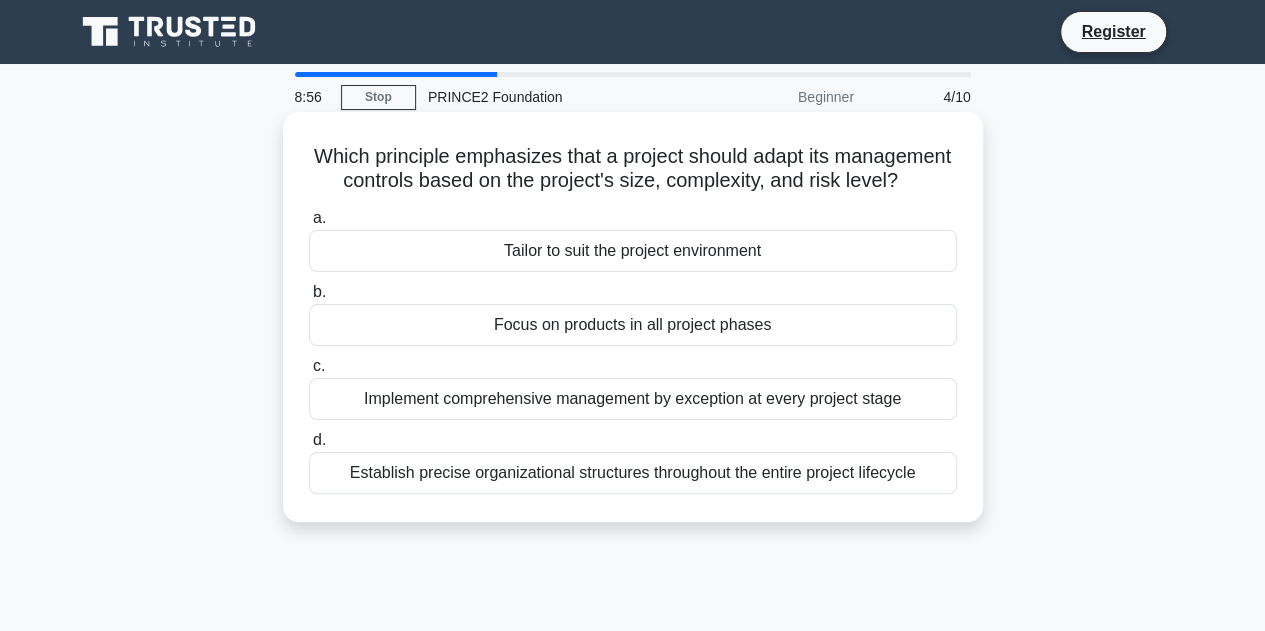 click on "Tailor to suit the project environment" at bounding box center [633, 251] 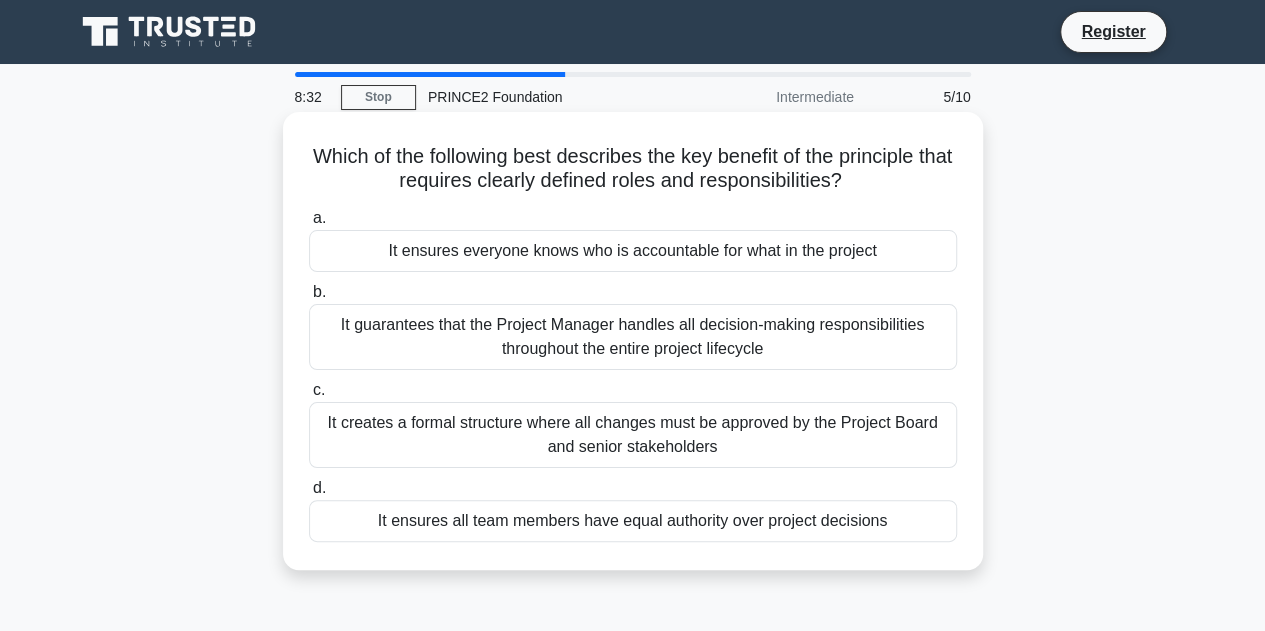 click on "It ensures everyone knows who is accountable for what in the project" at bounding box center (633, 251) 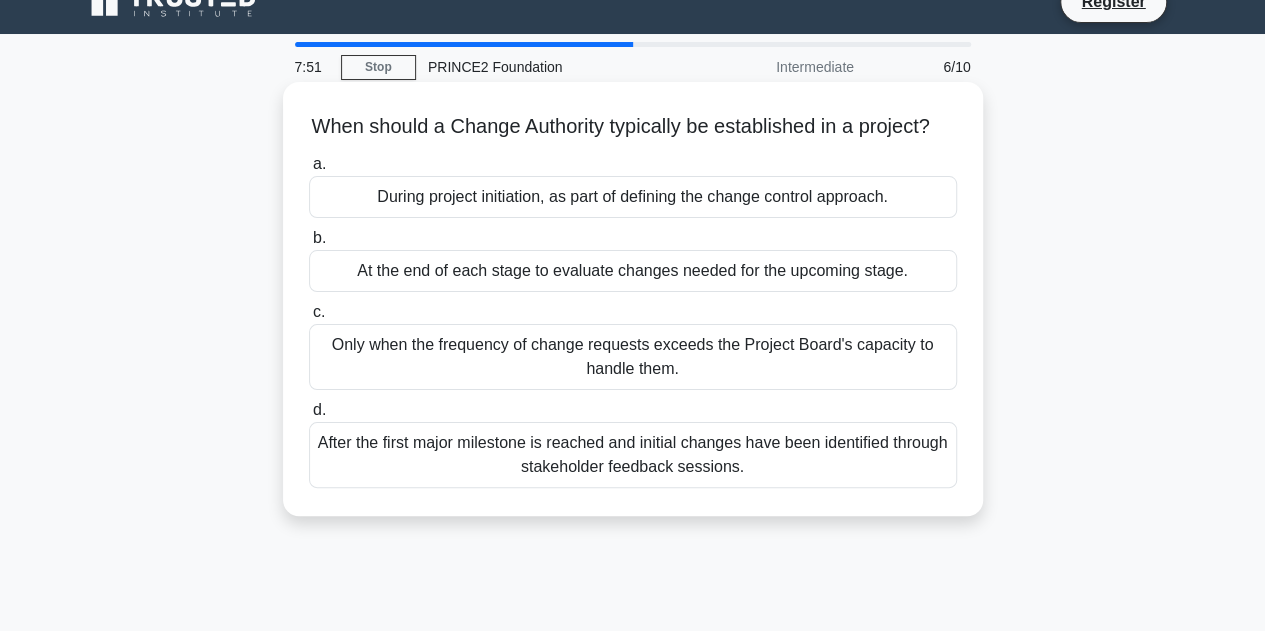 scroll, scrollTop: 0, scrollLeft: 0, axis: both 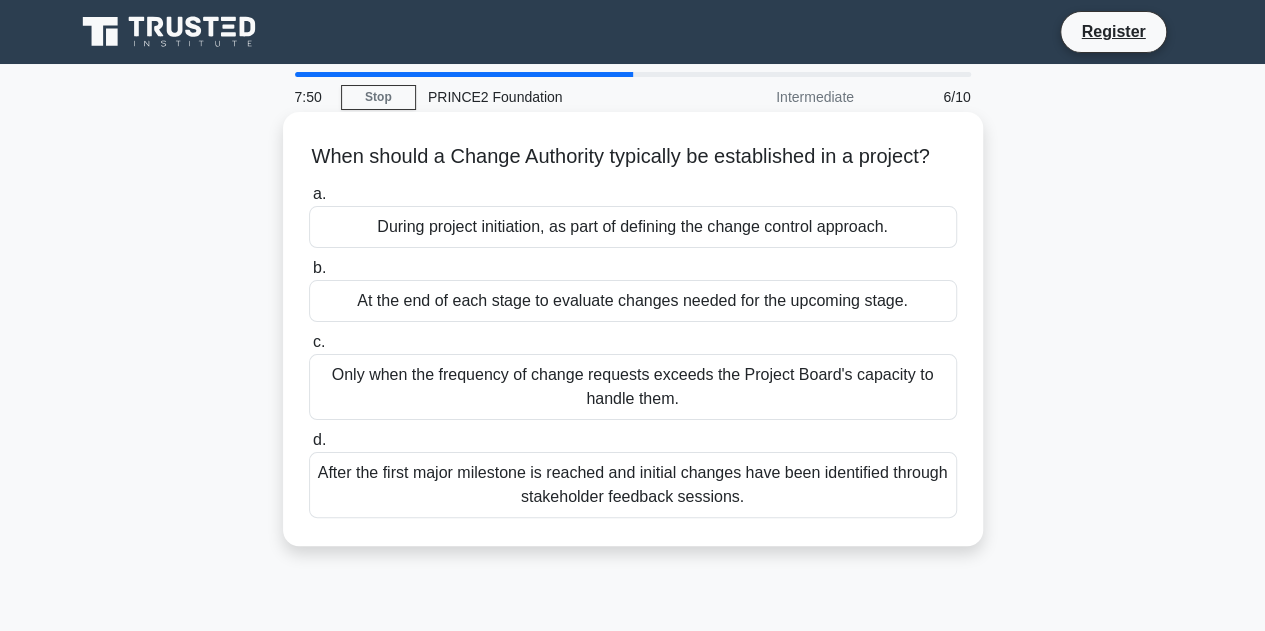 click on "During project initiation, as part of defining the change control approach." at bounding box center (633, 227) 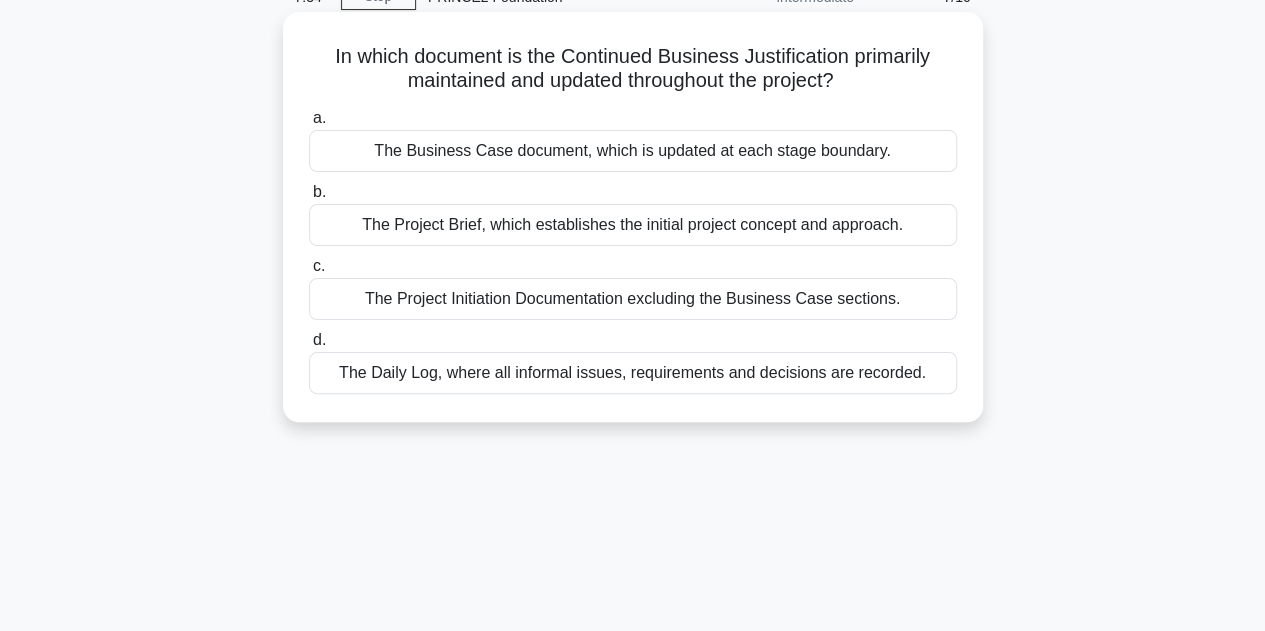 scroll, scrollTop: 0, scrollLeft: 0, axis: both 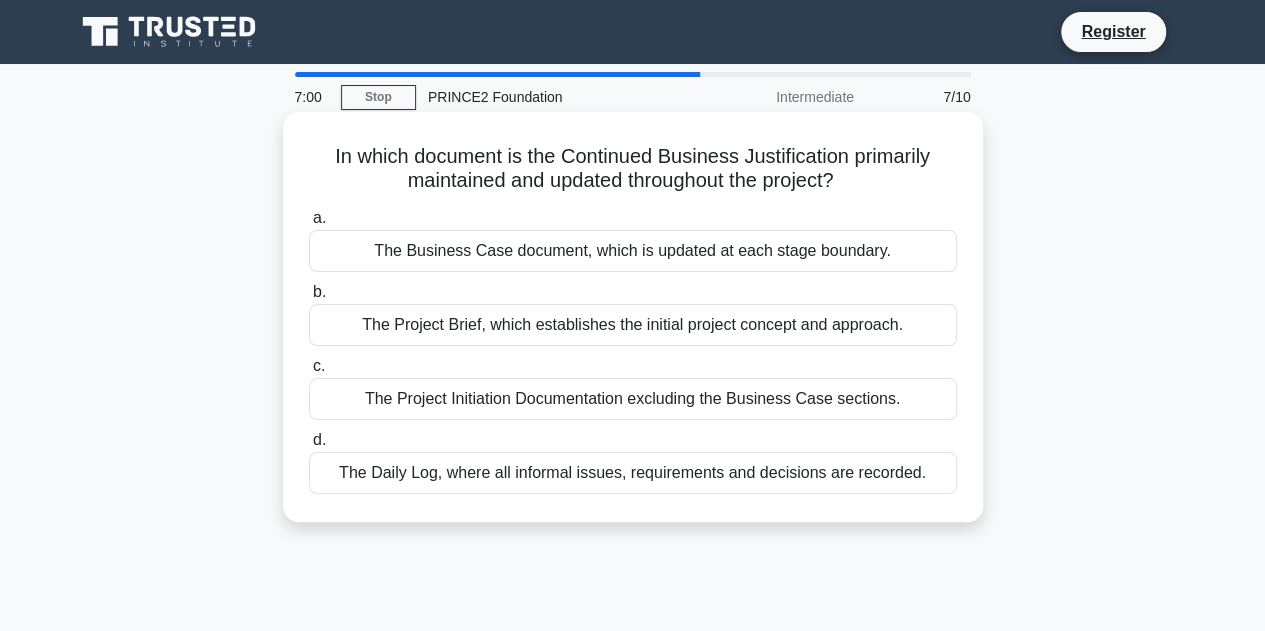 drag, startPoint x: 326, startPoint y: 159, endPoint x: 860, endPoint y: 183, distance: 534.53906 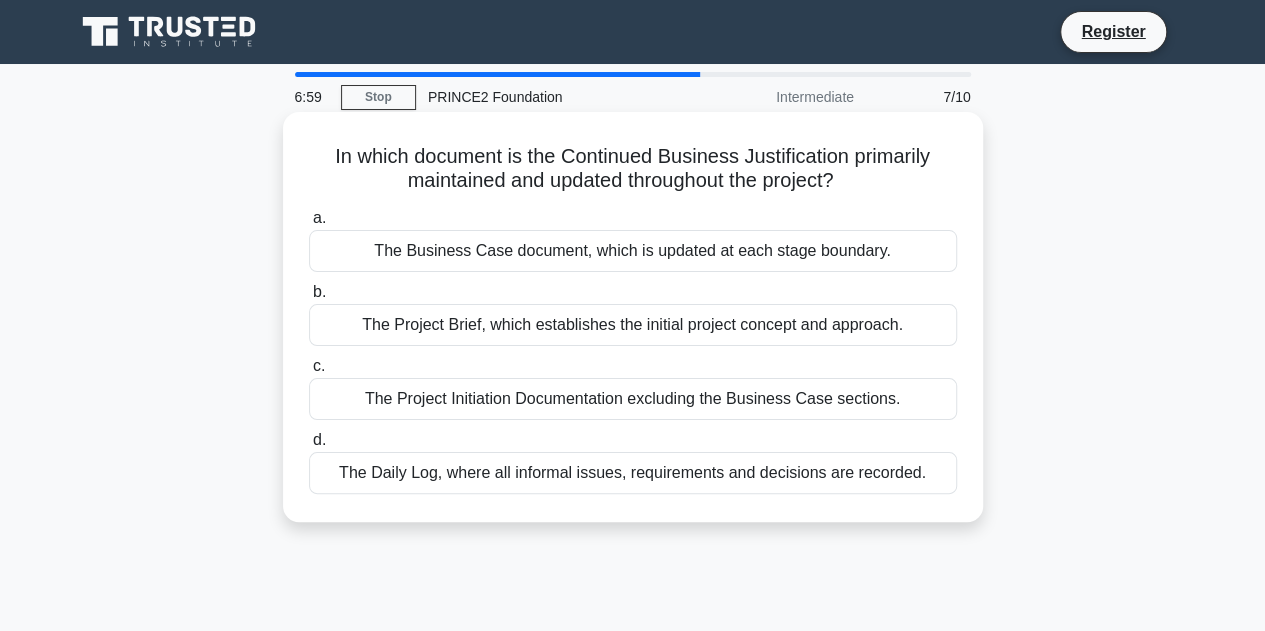 copy on "In which document is the Continued Business Justification primarily maintained and updated throughout the project?" 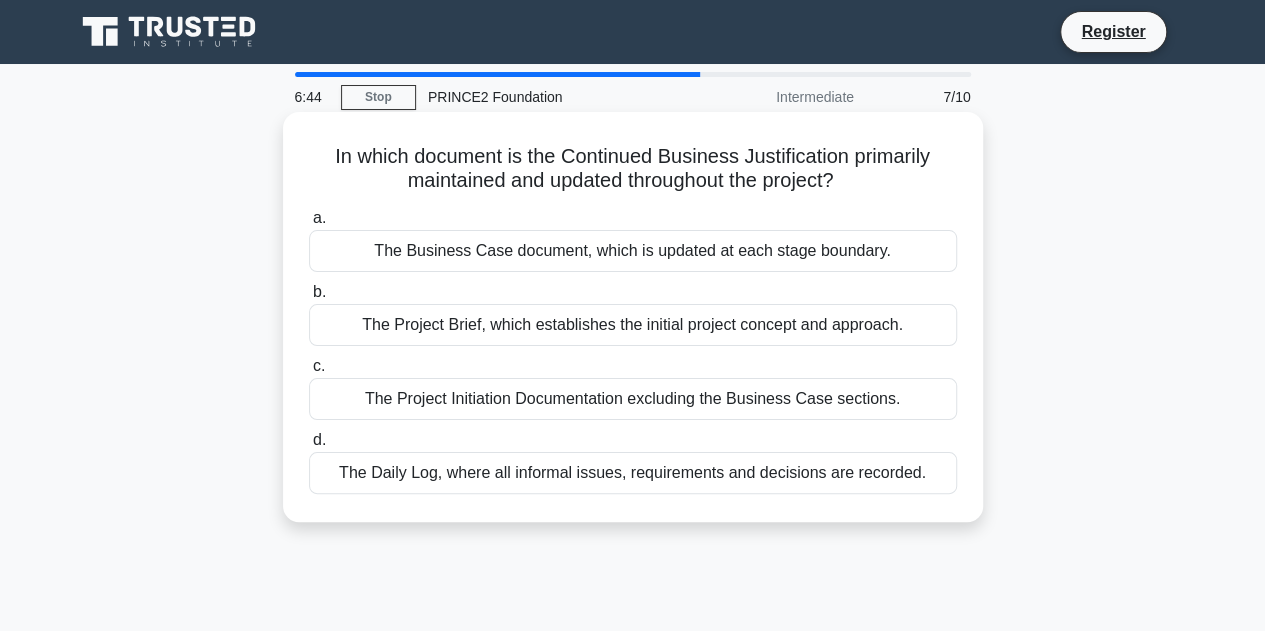 click on "The Business Case document, which is updated at each stage boundary." at bounding box center [633, 251] 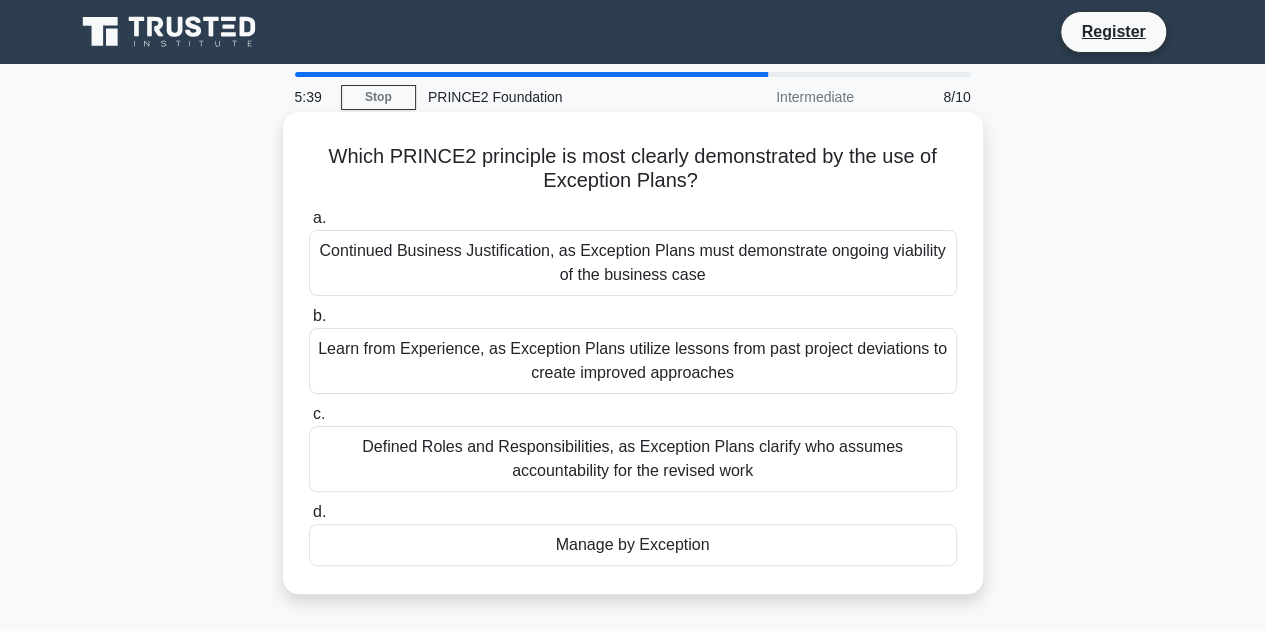 click on "Manage by Exception" at bounding box center [633, 545] 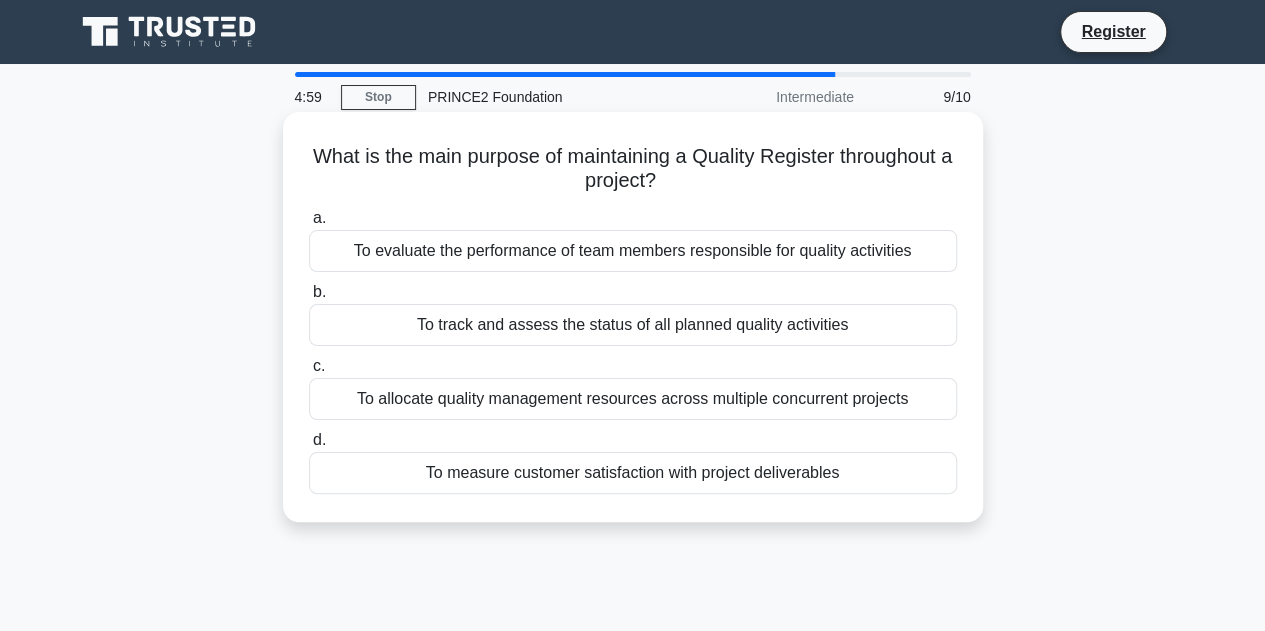 click on "To track and assess the status of all planned quality activities" at bounding box center (633, 325) 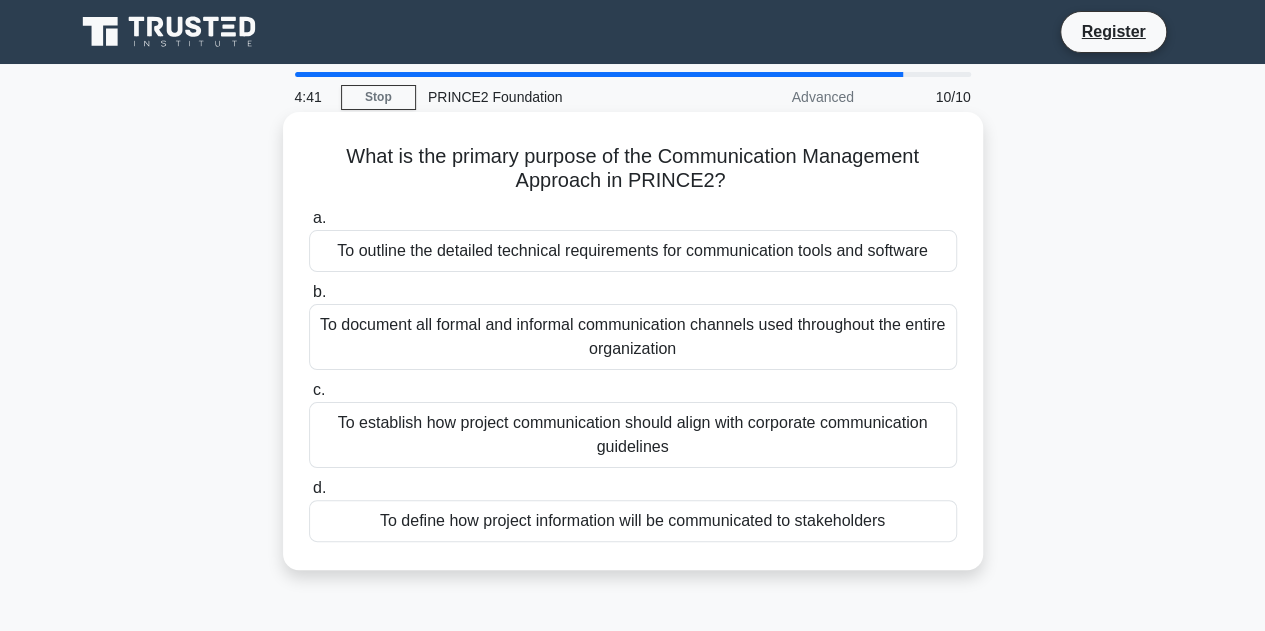 click on "To define how project information will be communicated to stakeholders" at bounding box center (633, 521) 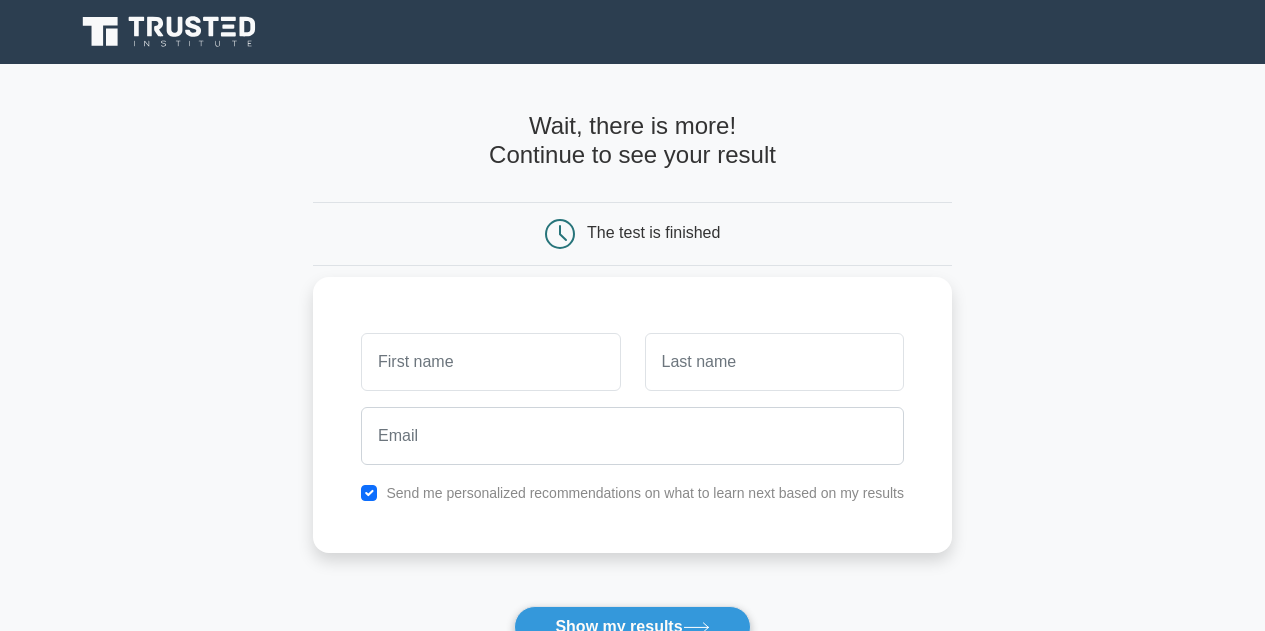 scroll, scrollTop: 0, scrollLeft: 0, axis: both 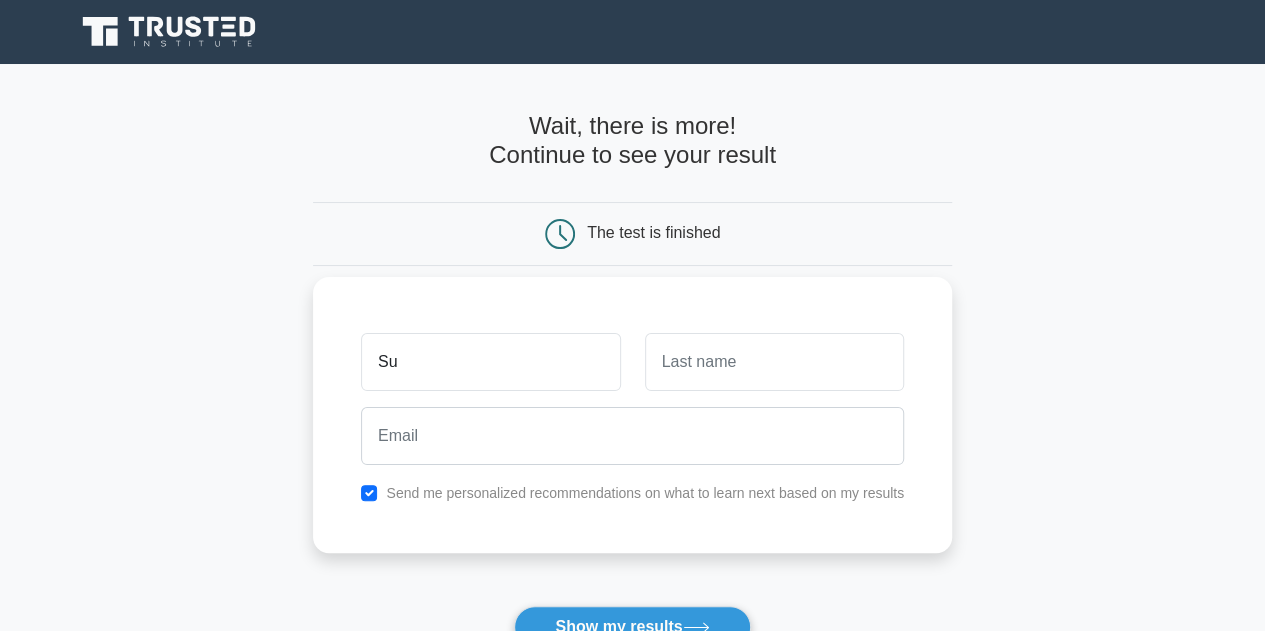 type on "Su" 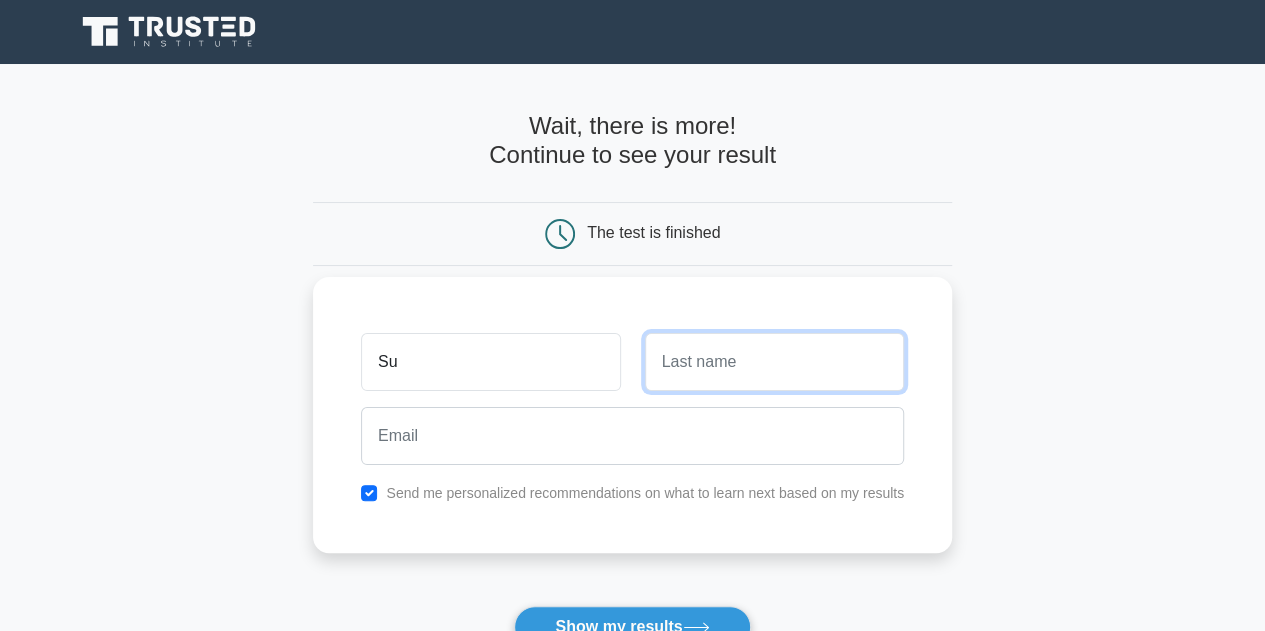 click at bounding box center [774, 362] 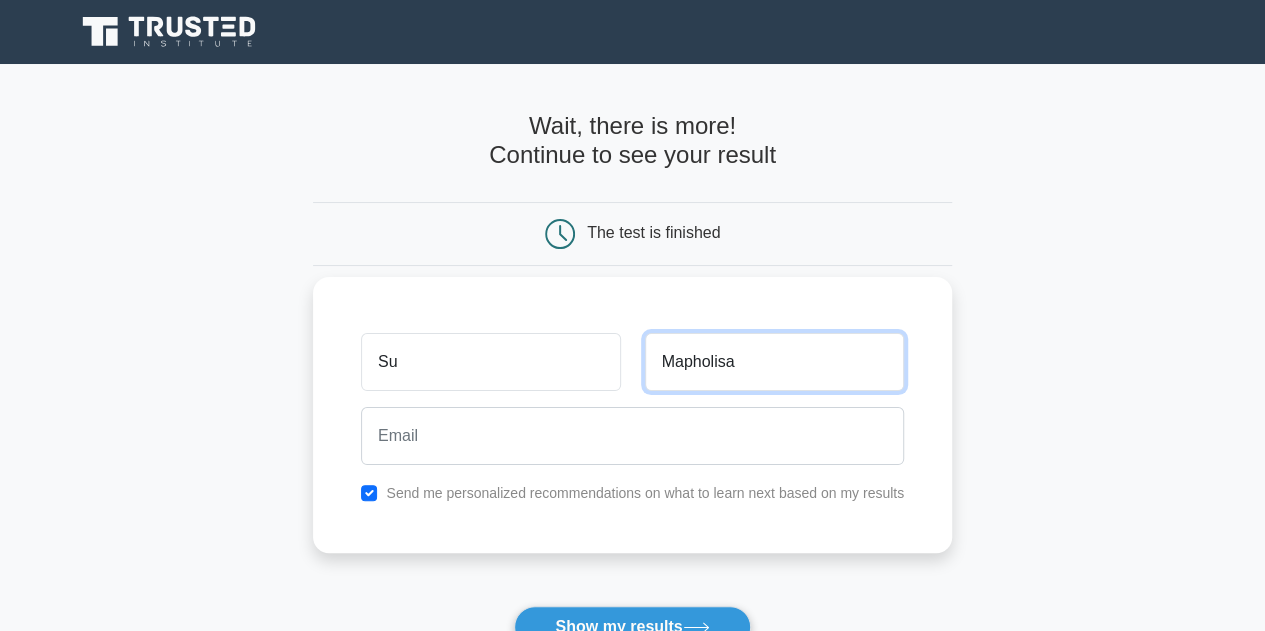 type on "Mapholisa" 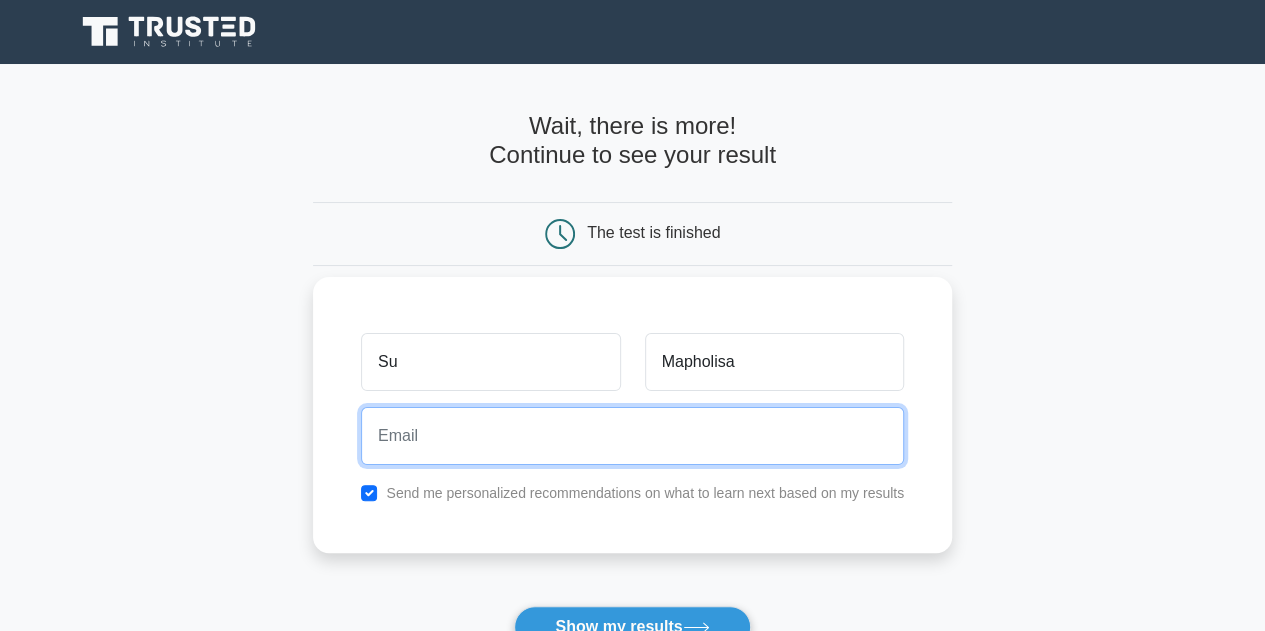 click at bounding box center (632, 436) 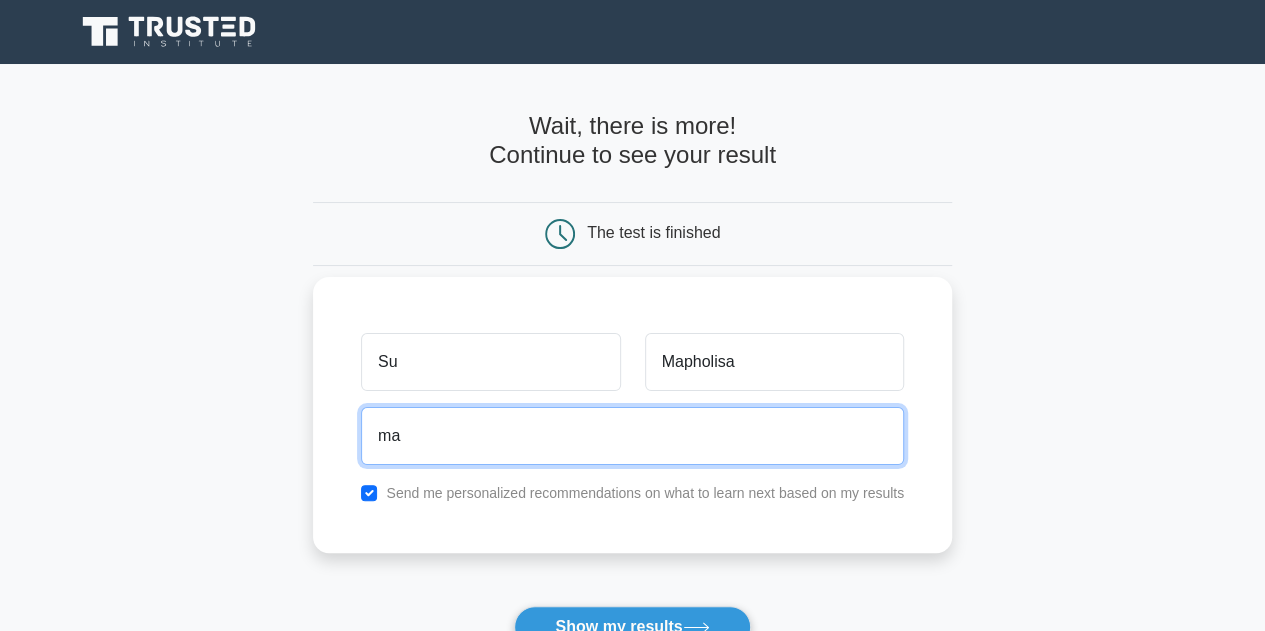 type on "mapholisass@gmail.com" 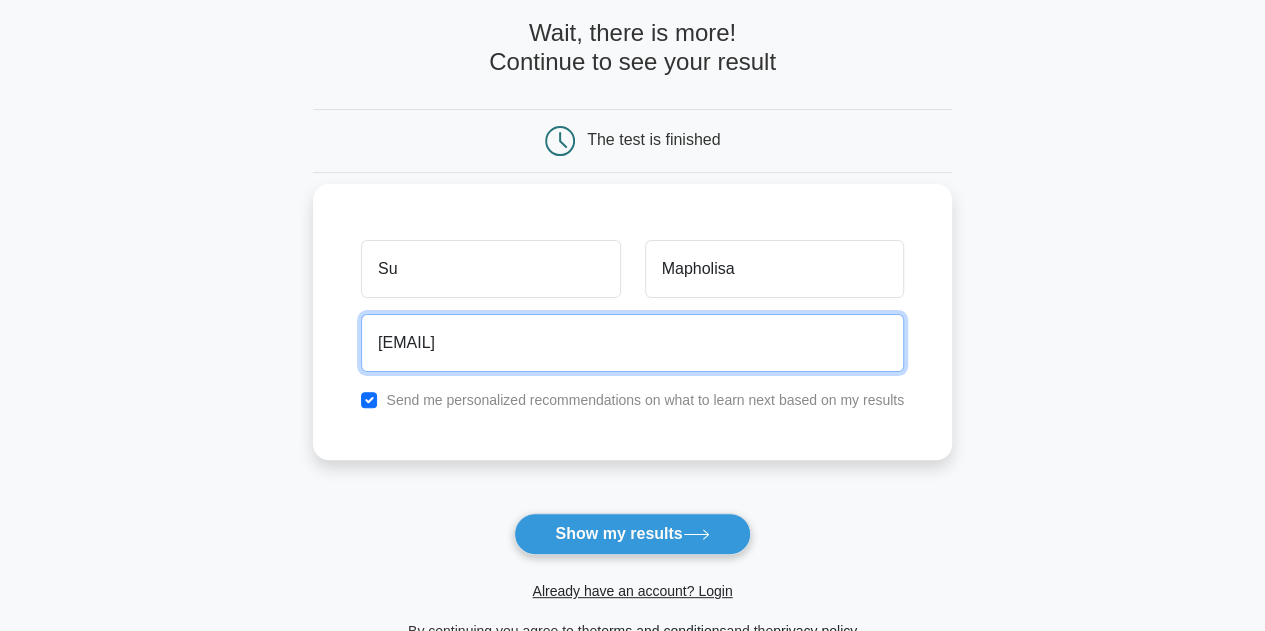 scroll, scrollTop: 200, scrollLeft: 0, axis: vertical 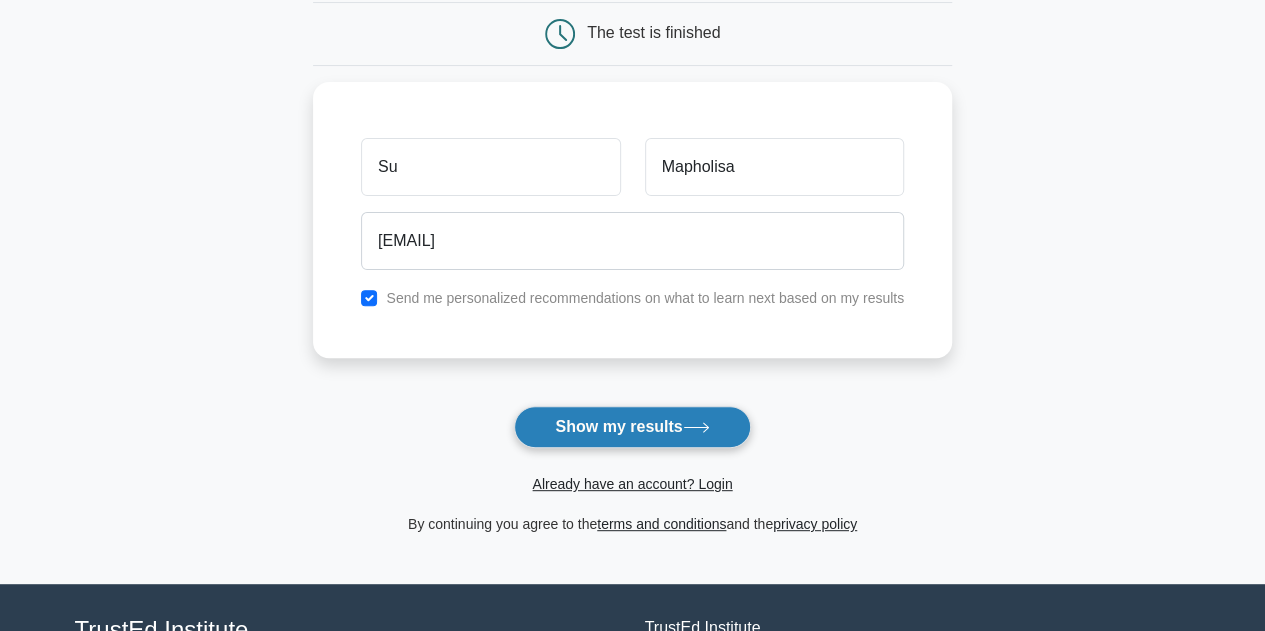 click on "Show my results" at bounding box center (632, 427) 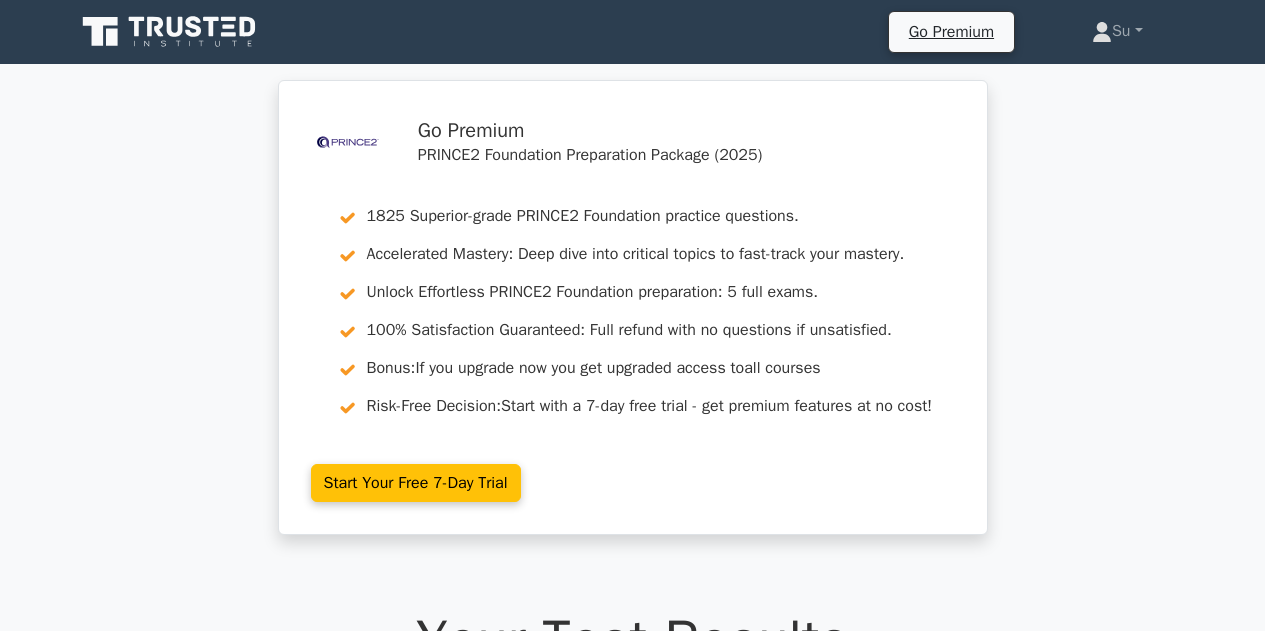 scroll, scrollTop: 0, scrollLeft: 0, axis: both 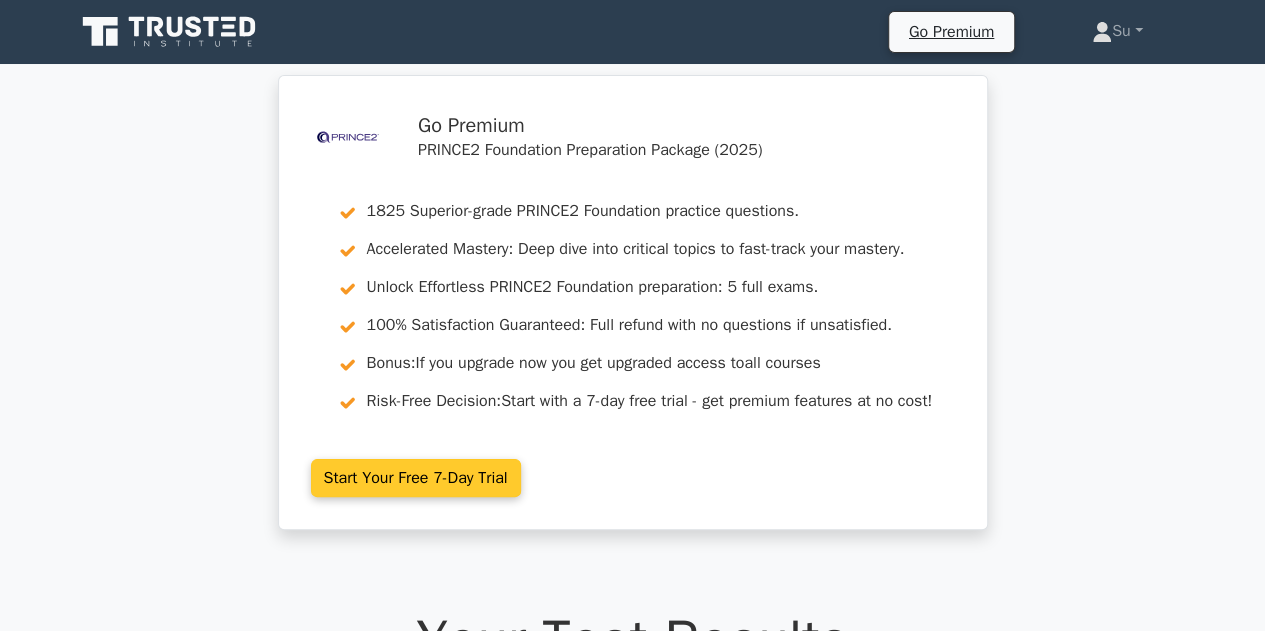 click on "Start Your Free 7-Day Trial" at bounding box center [416, 478] 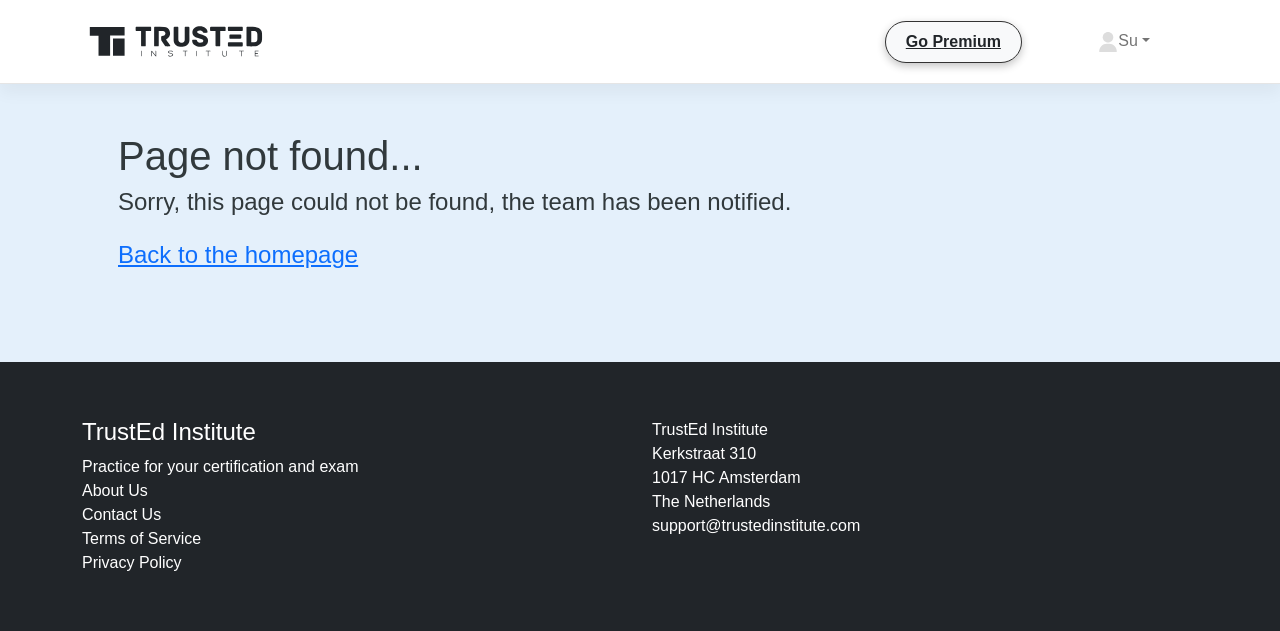 scroll, scrollTop: 0, scrollLeft: 0, axis: both 